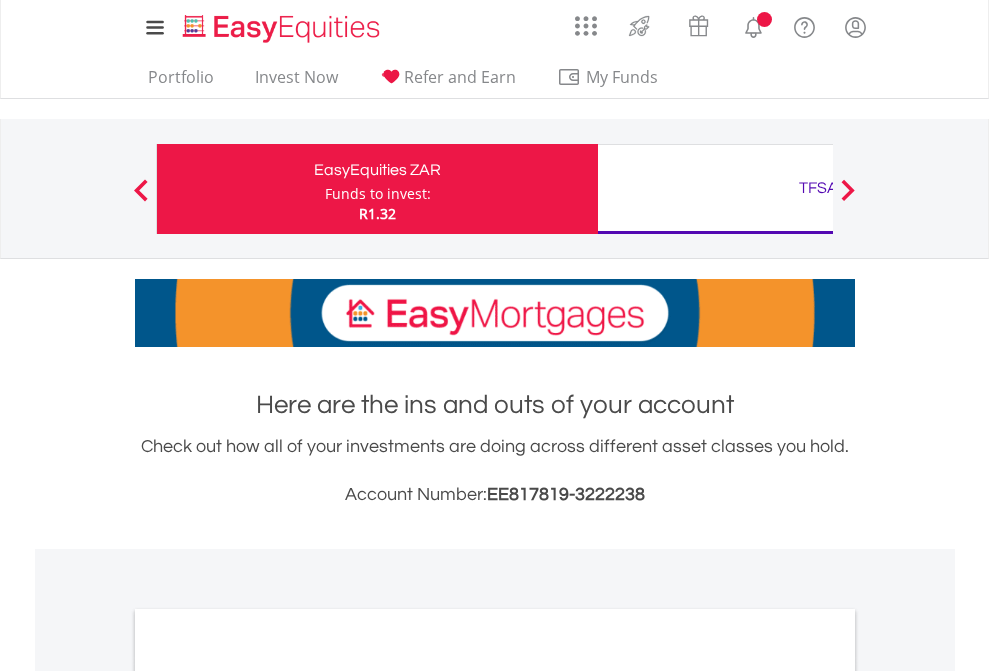 scroll, scrollTop: 0, scrollLeft: 0, axis: both 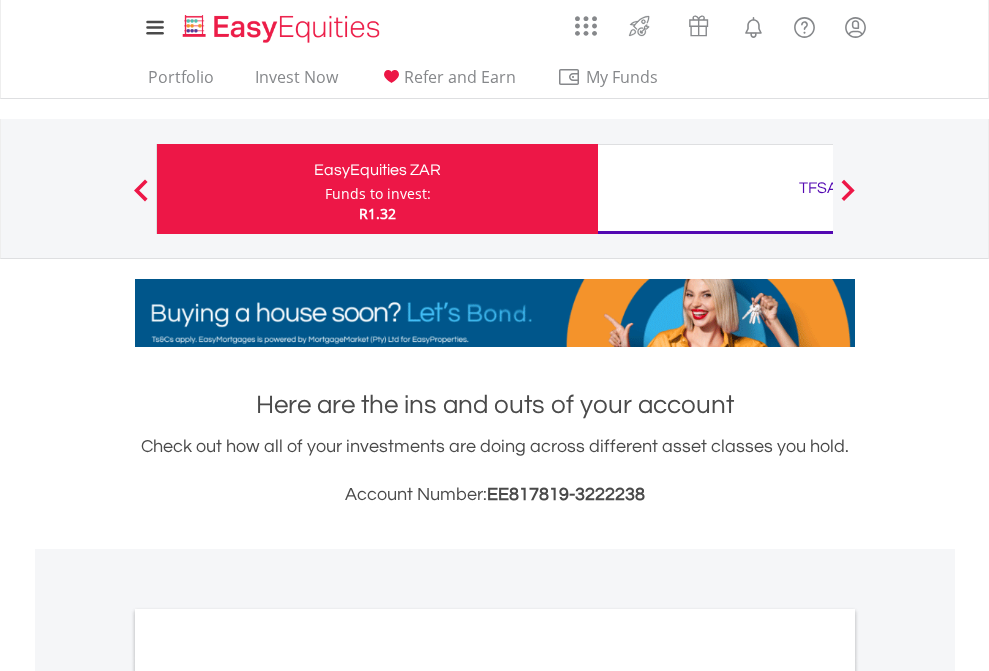 click on "Funds to invest:" at bounding box center [378, 194] 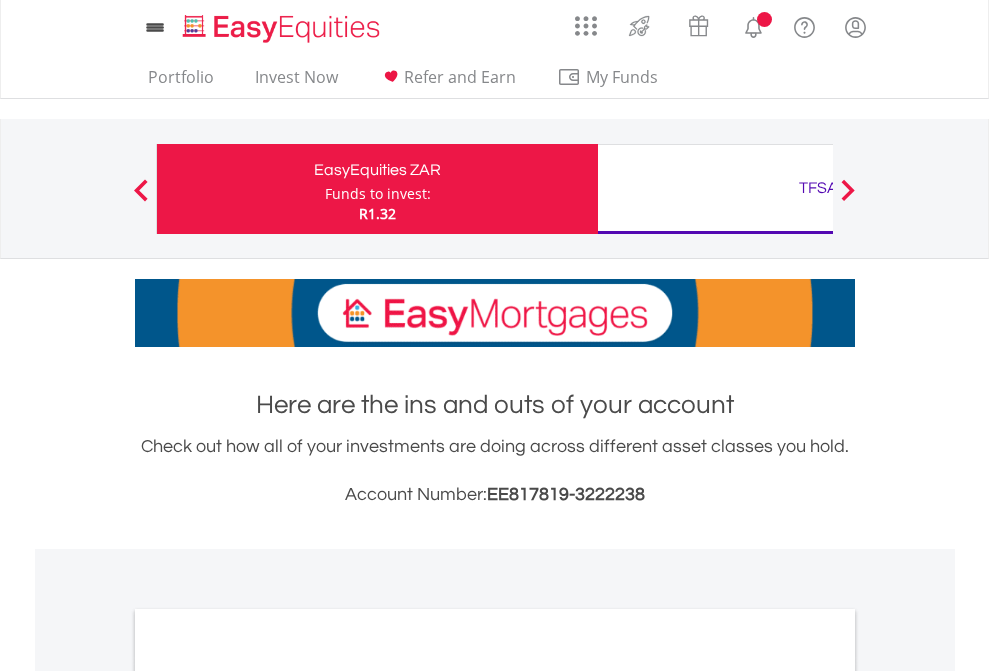 scroll, scrollTop: 0, scrollLeft: 0, axis: both 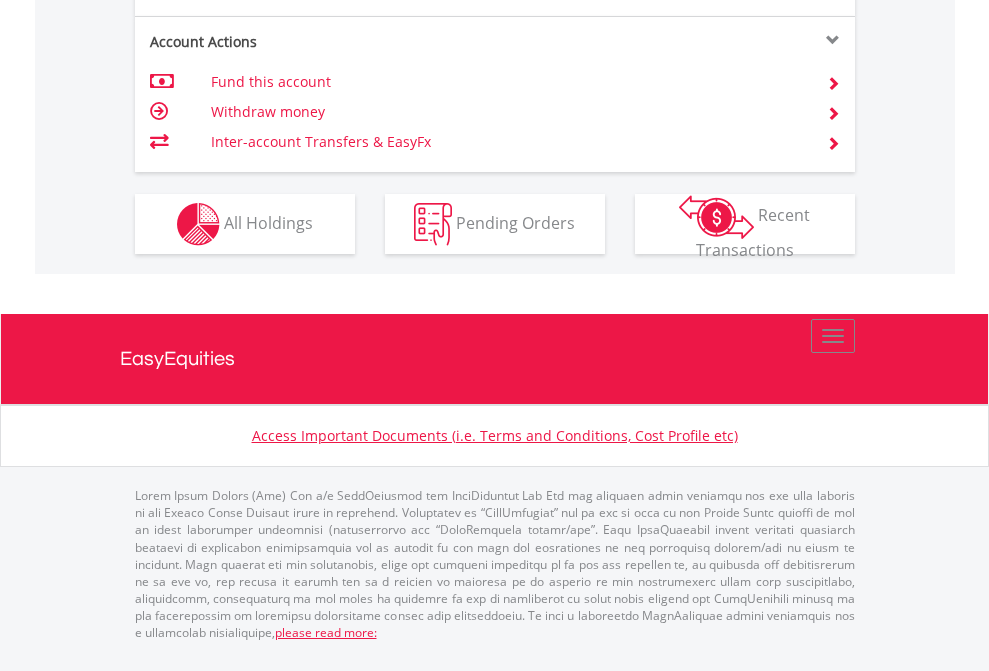 click on "Investment types" at bounding box center (706, -337) 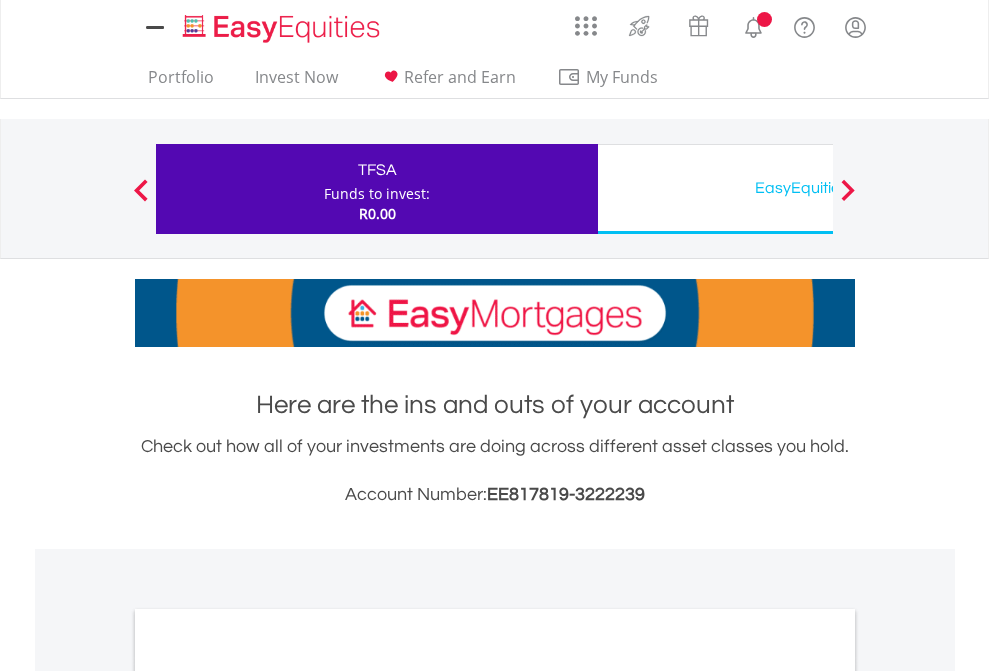scroll, scrollTop: 0, scrollLeft: 0, axis: both 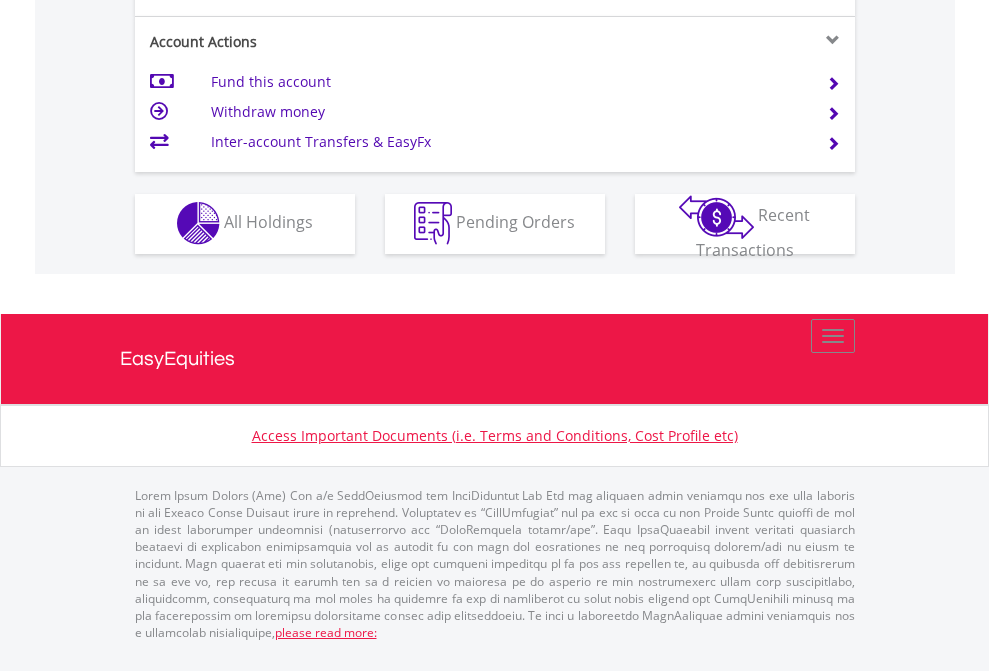 click on "Investment types" at bounding box center [706, -353] 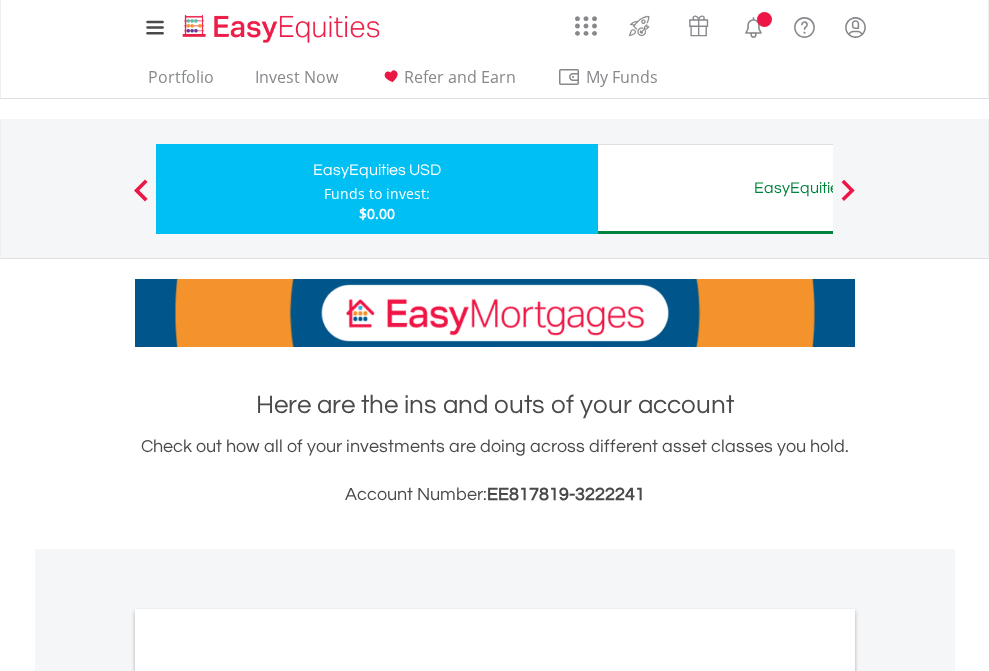 scroll, scrollTop: 0, scrollLeft: 0, axis: both 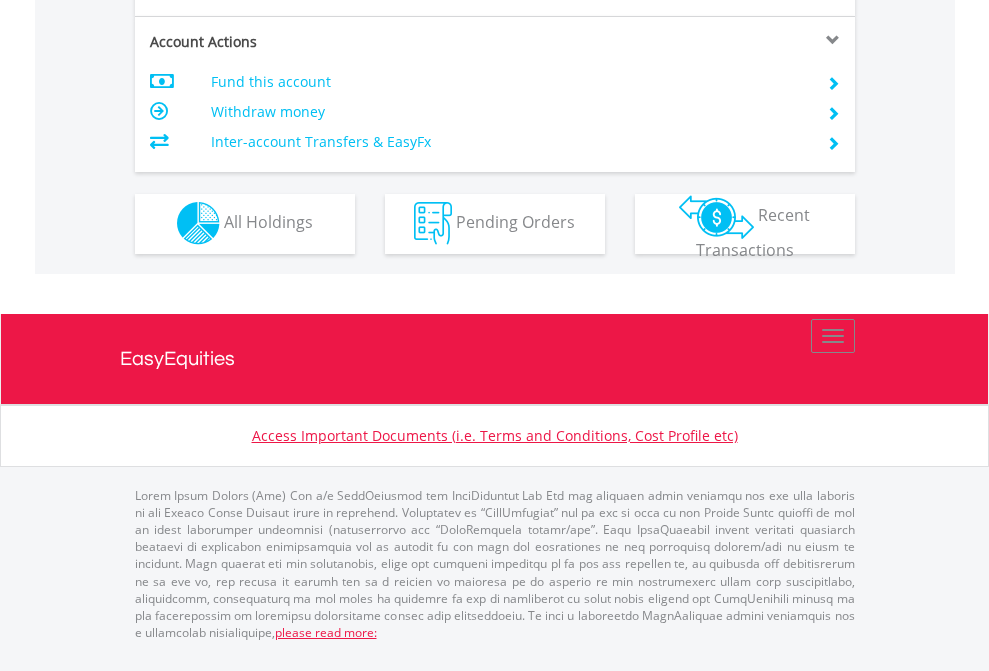click on "Investment types" at bounding box center [706, -353] 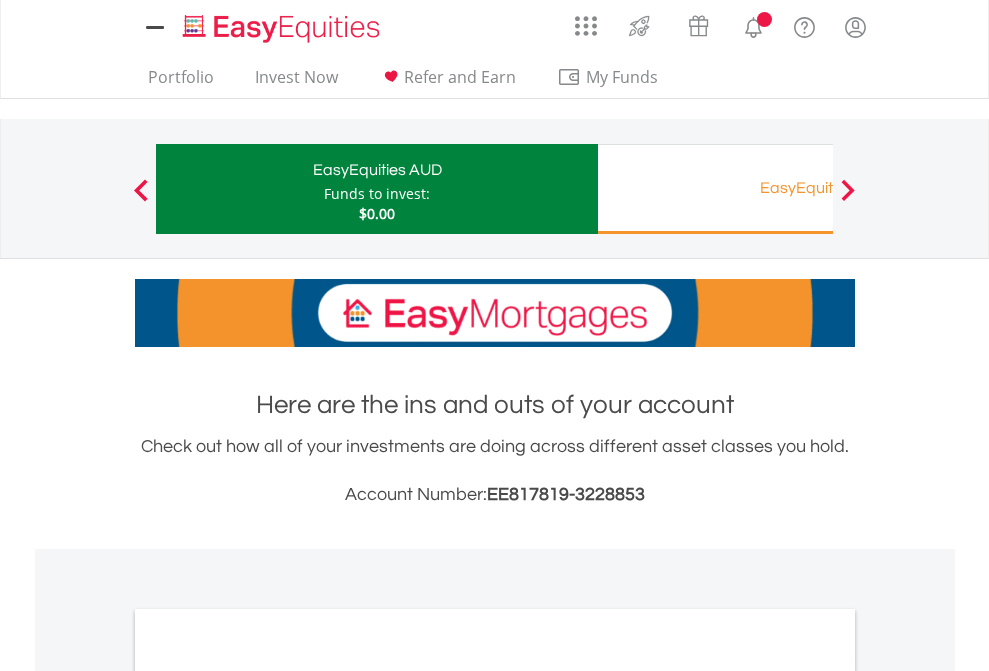 scroll, scrollTop: 0, scrollLeft: 0, axis: both 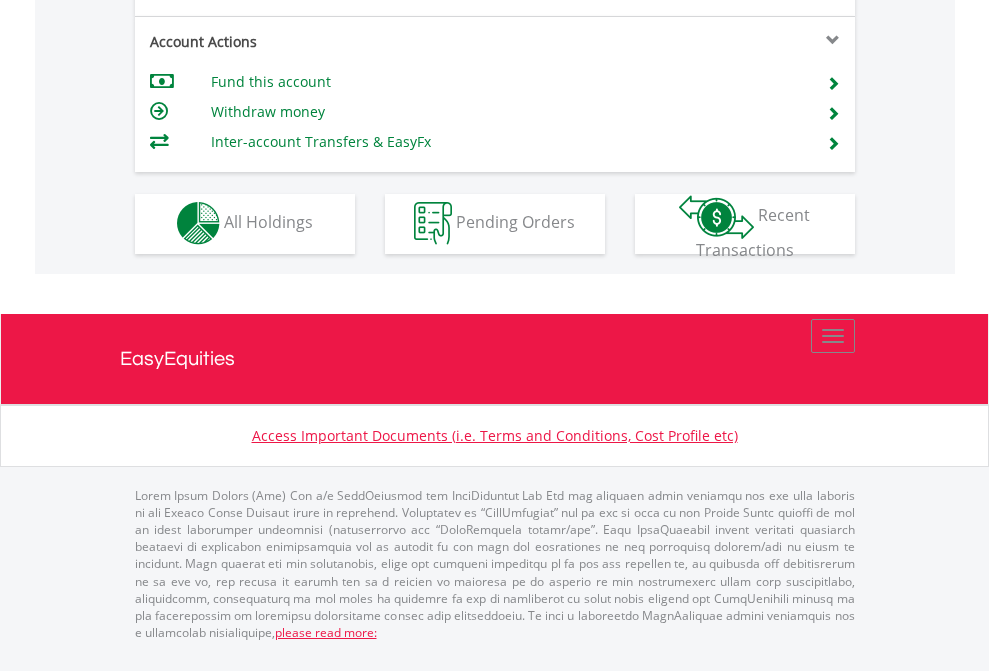 click on "Investment types" at bounding box center [706, -353] 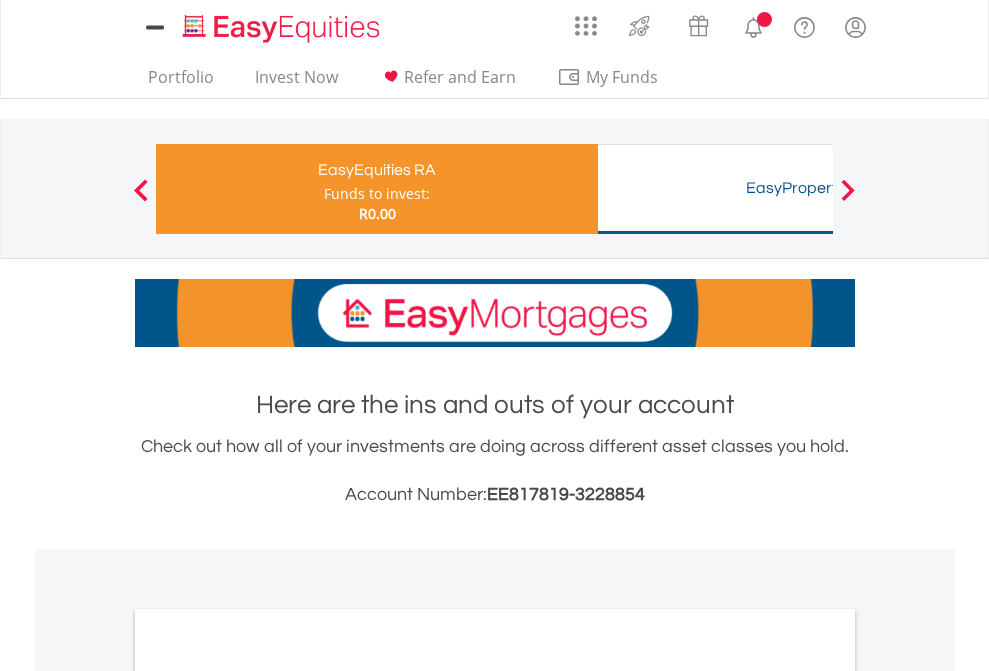 scroll, scrollTop: 0, scrollLeft: 0, axis: both 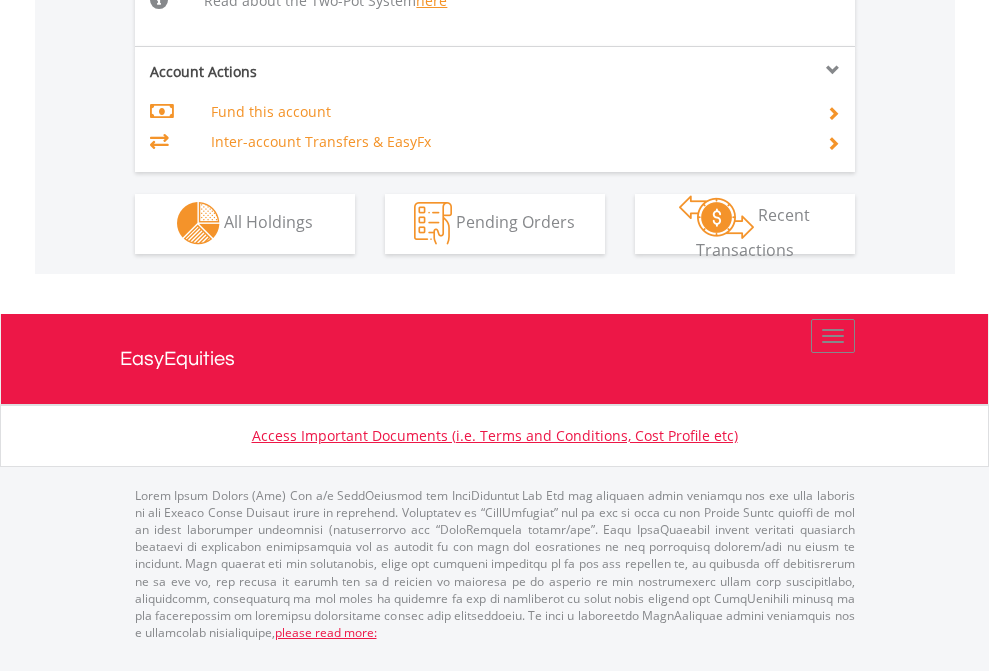 click on "Investment types" at bounding box center (706, -534) 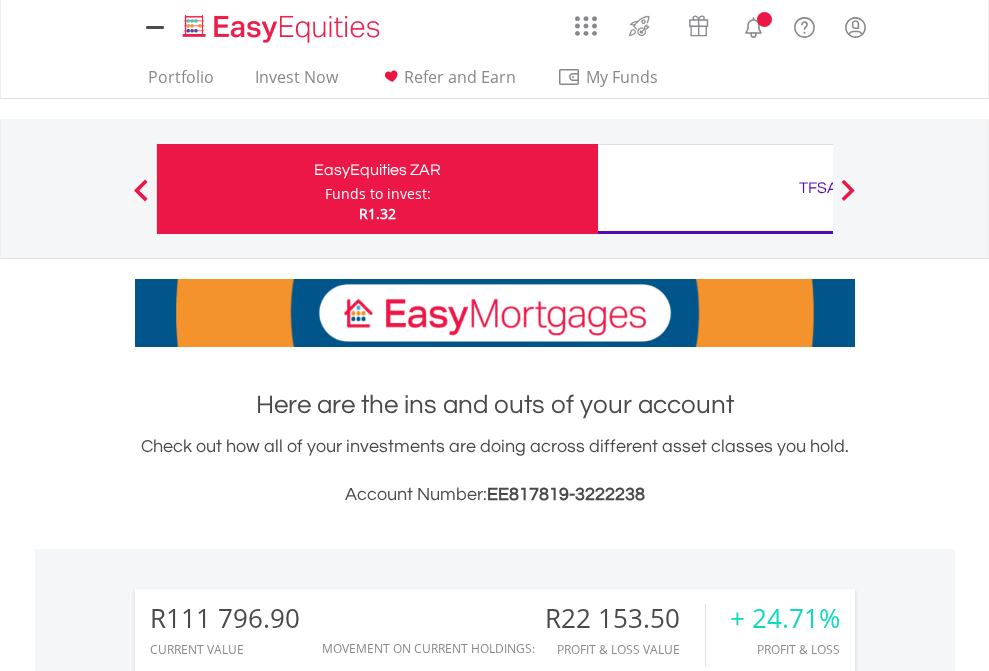 scroll, scrollTop: 0, scrollLeft: 0, axis: both 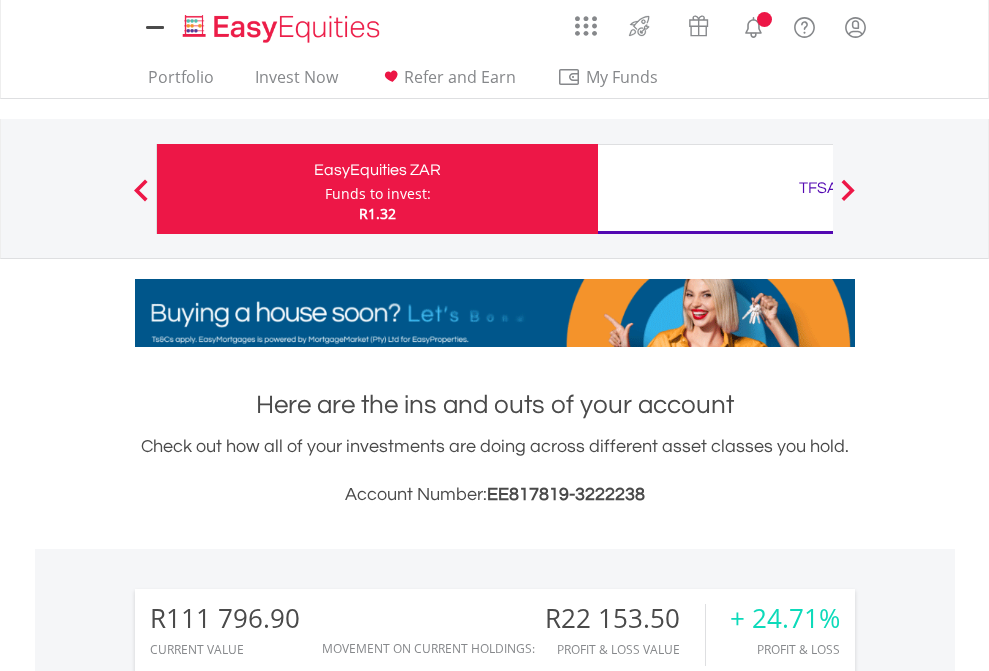 click on "All Holdings" at bounding box center (268, 1586) 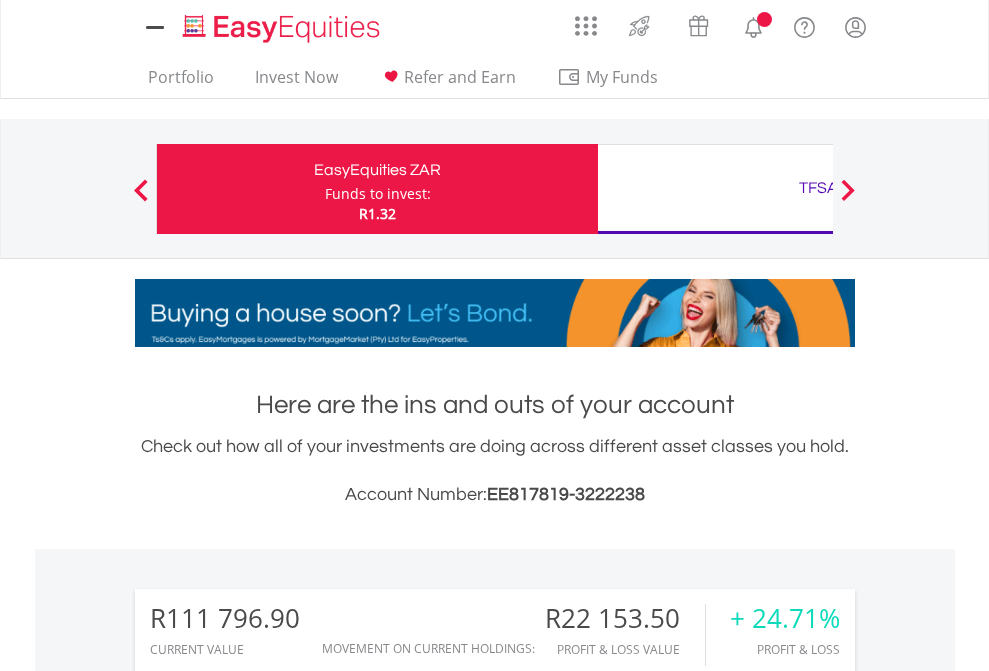 scroll, scrollTop: 999808, scrollLeft: 999687, axis: both 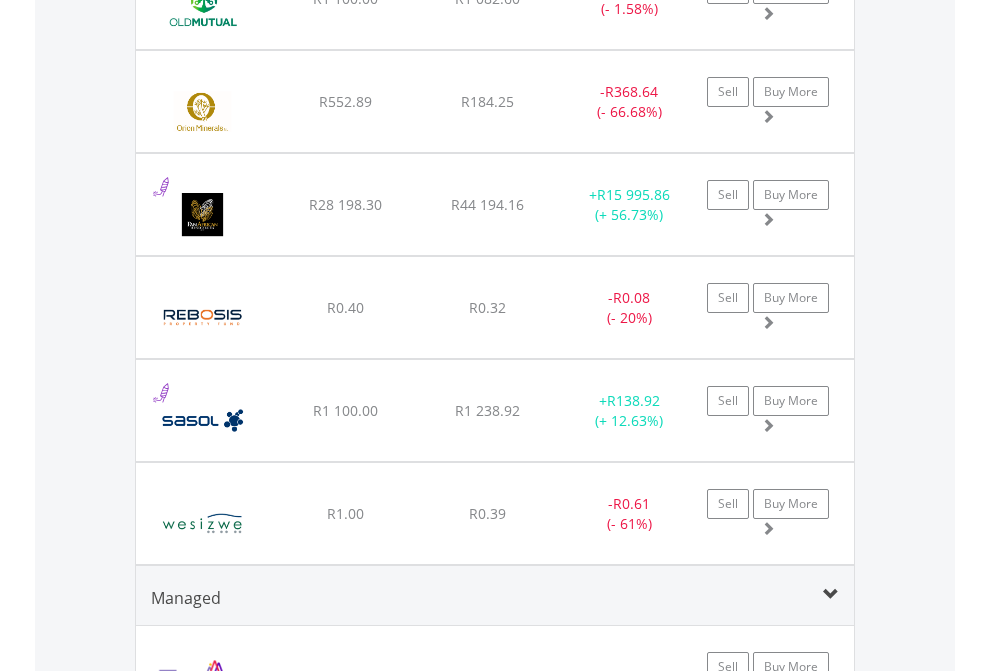 click on "TFSA" at bounding box center [818, -2156] 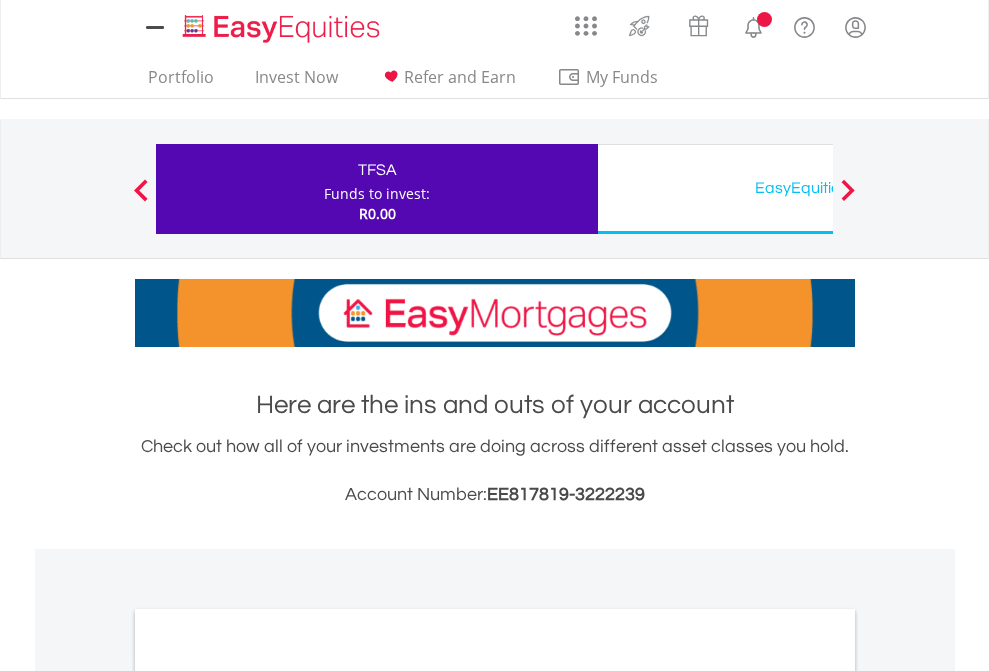 click on "All Holdings" at bounding box center (268, 1096) 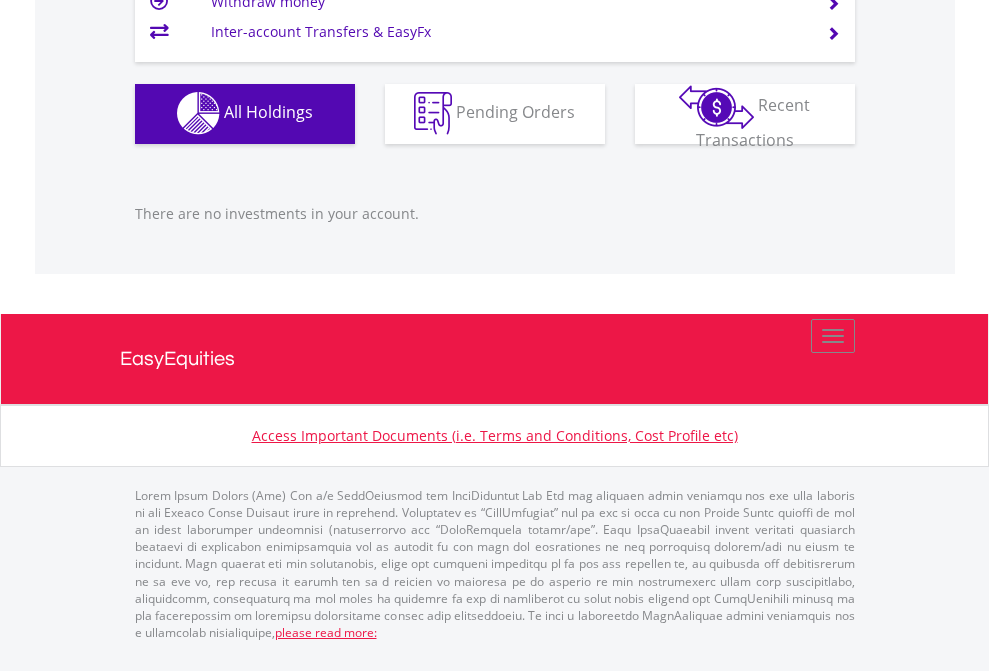 scroll, scrollTop: 1980, scrollLeft: 0, axis: vertical 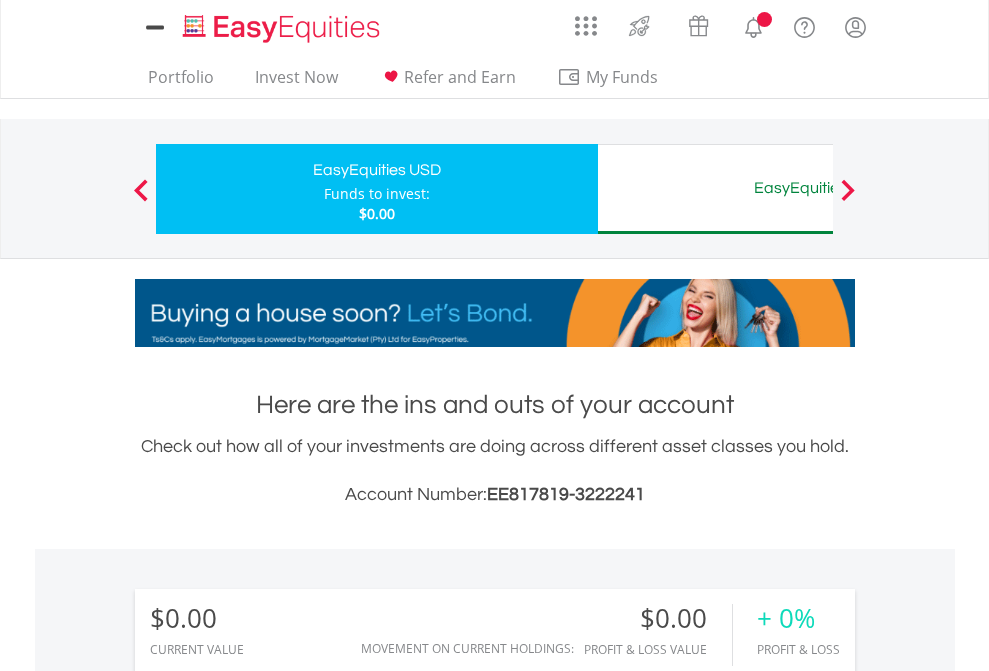 click on "All Holdings" at bounding box center (268, 1442) 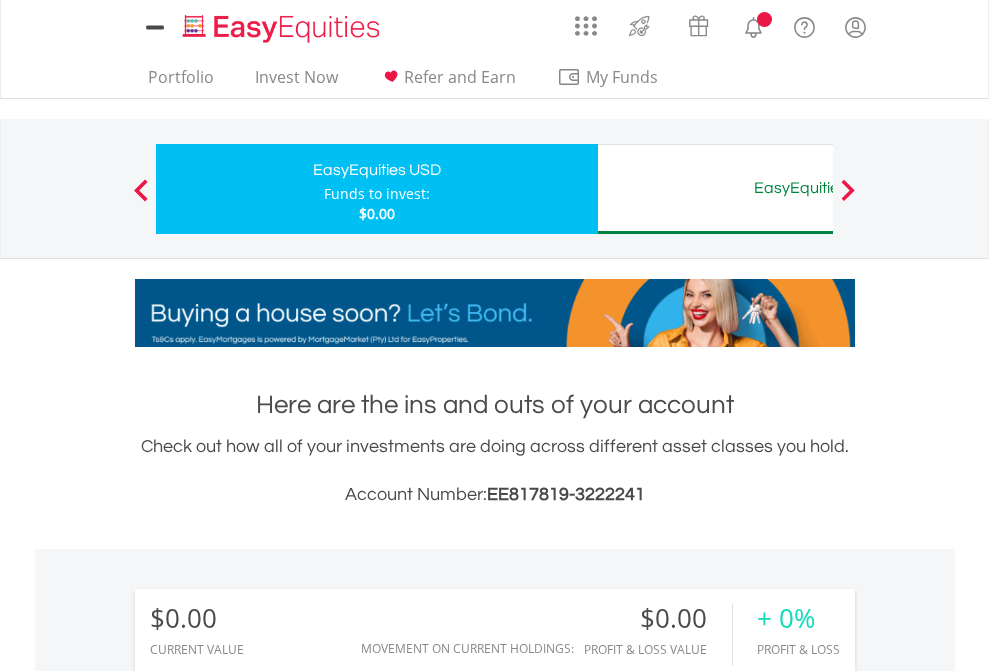 scroll, scrollTop: 999808, scrollLeft: 999687, axis: both 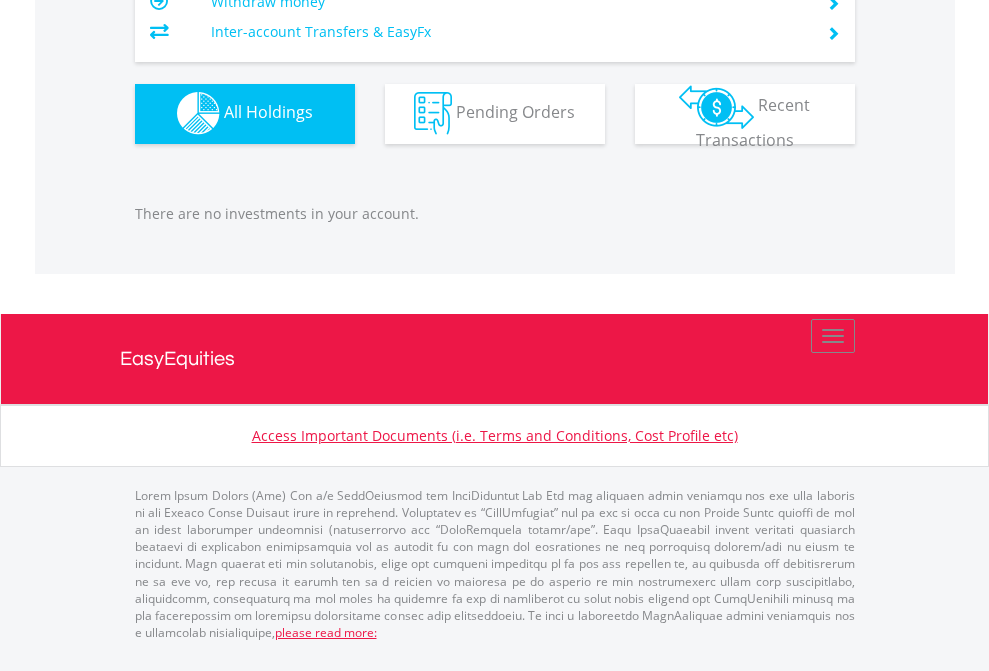 click on "EasyEquities AUD" at bounding box center [818, -1142] 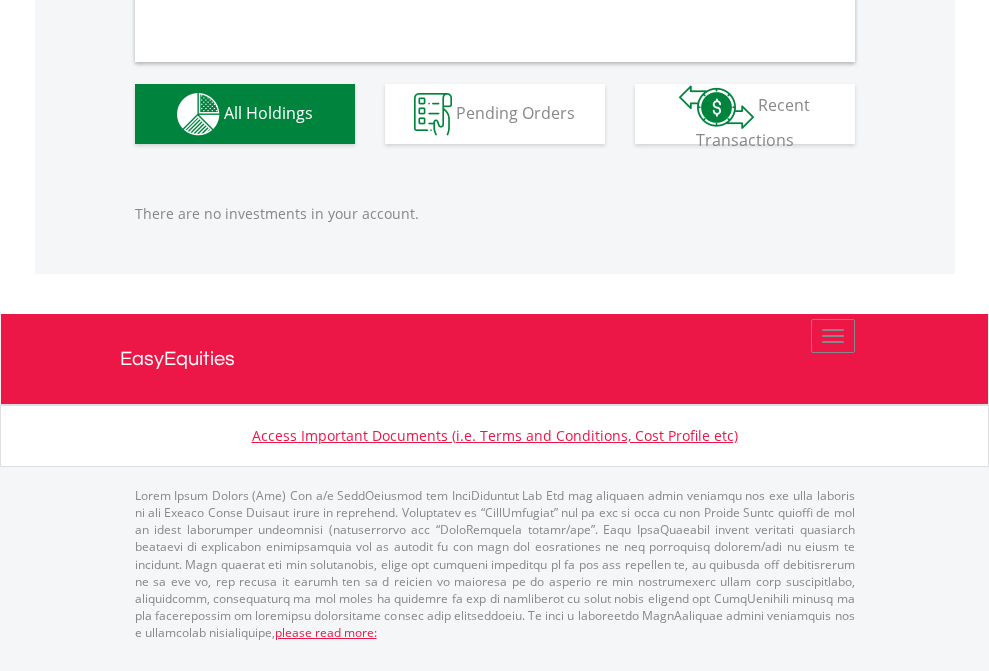 scroll, scrollTop: 1980, scrollLeft: 0, axis: vertical 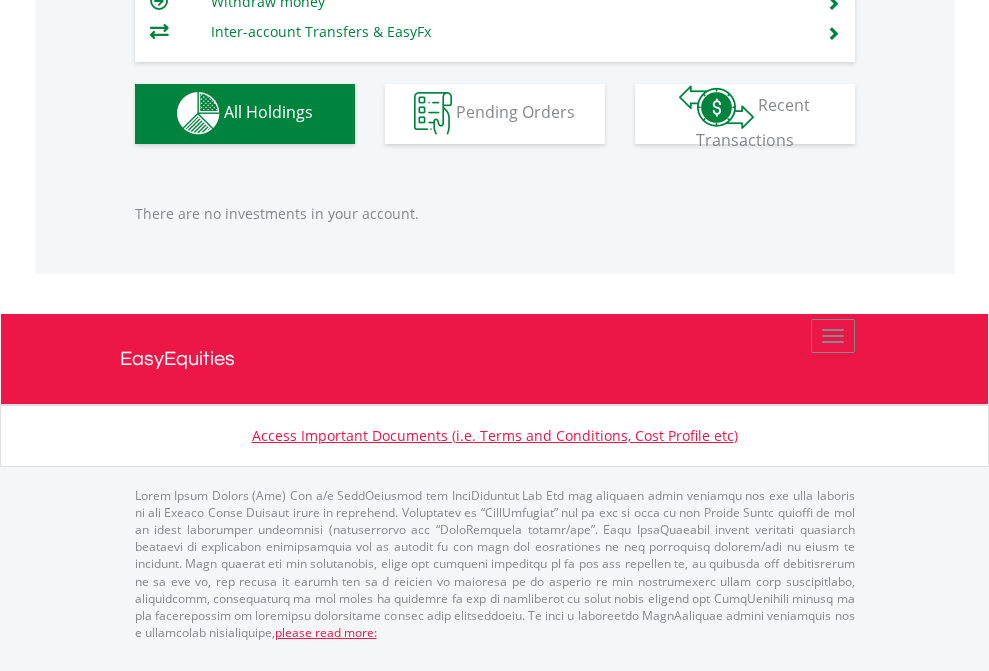 click on "EasyEquities RA" at bounding box center (818, -1142) 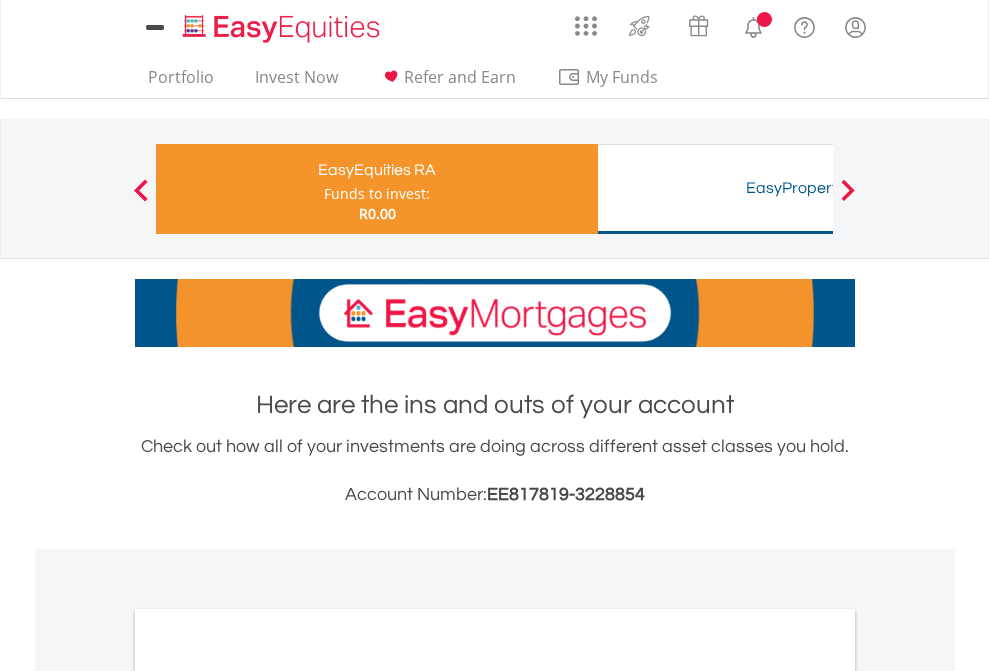 scroll, scrollTop: 0, scrollLeft: 0, axis: both 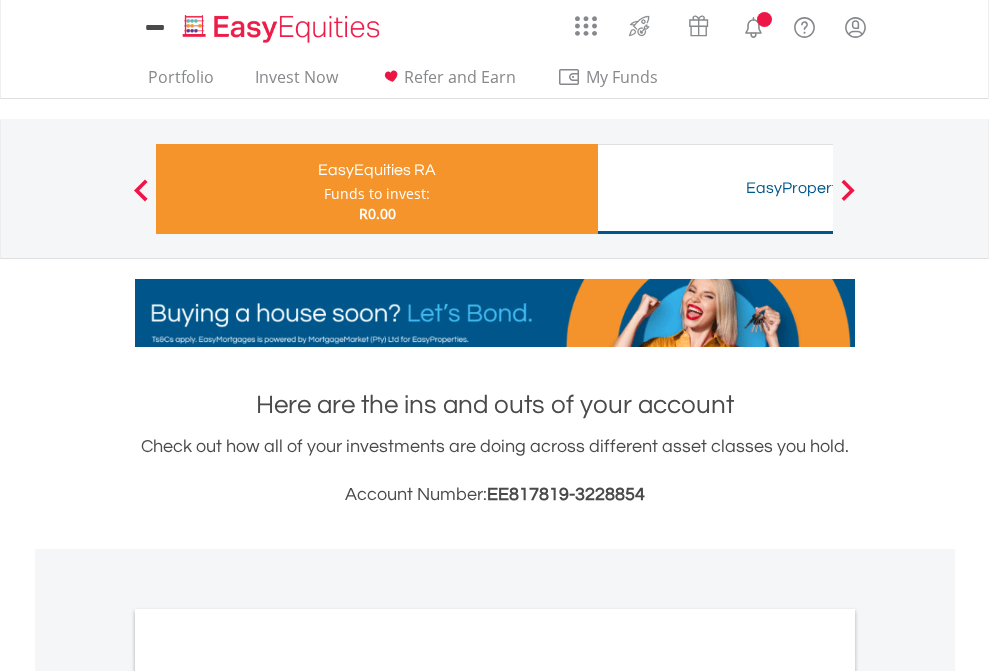 click on "All Holdings" at bounding box center [268, 1066] 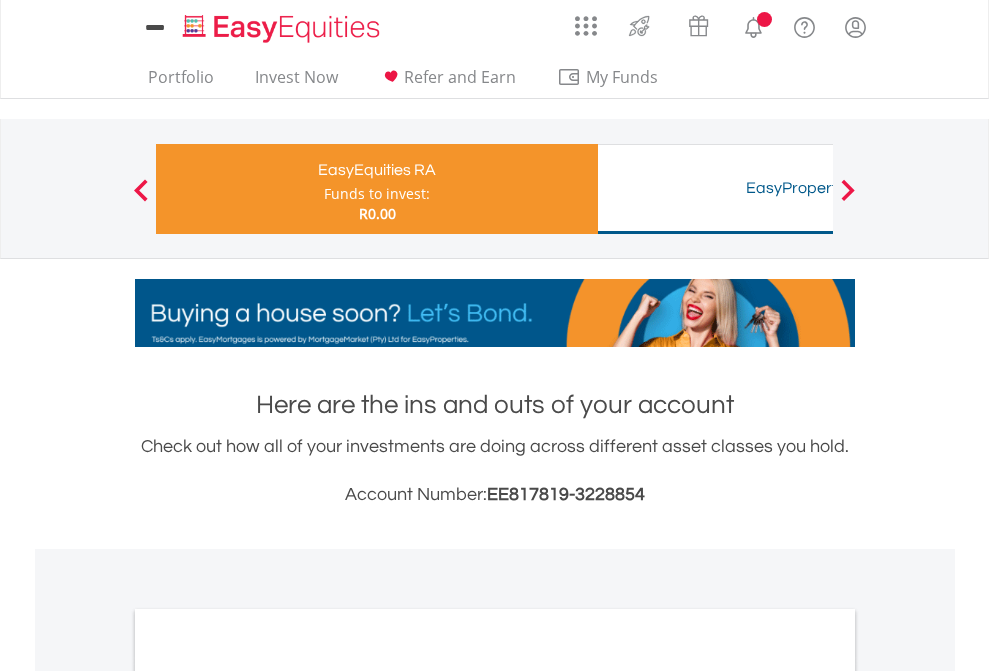scroll, scrollTop: 1486, scrollLeft: 0, axis: vertical 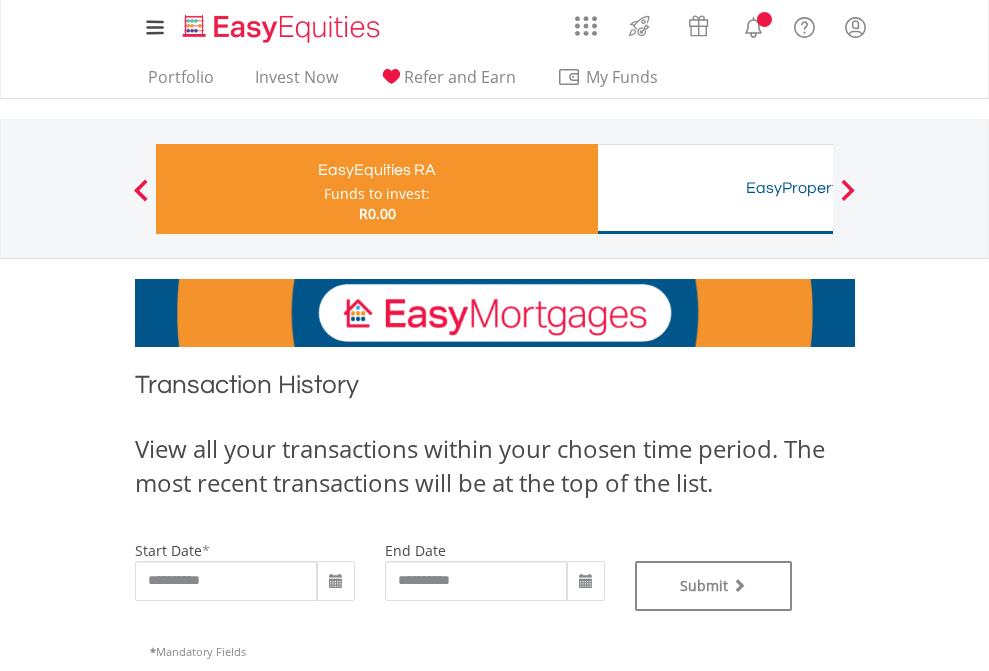 type on "**********" 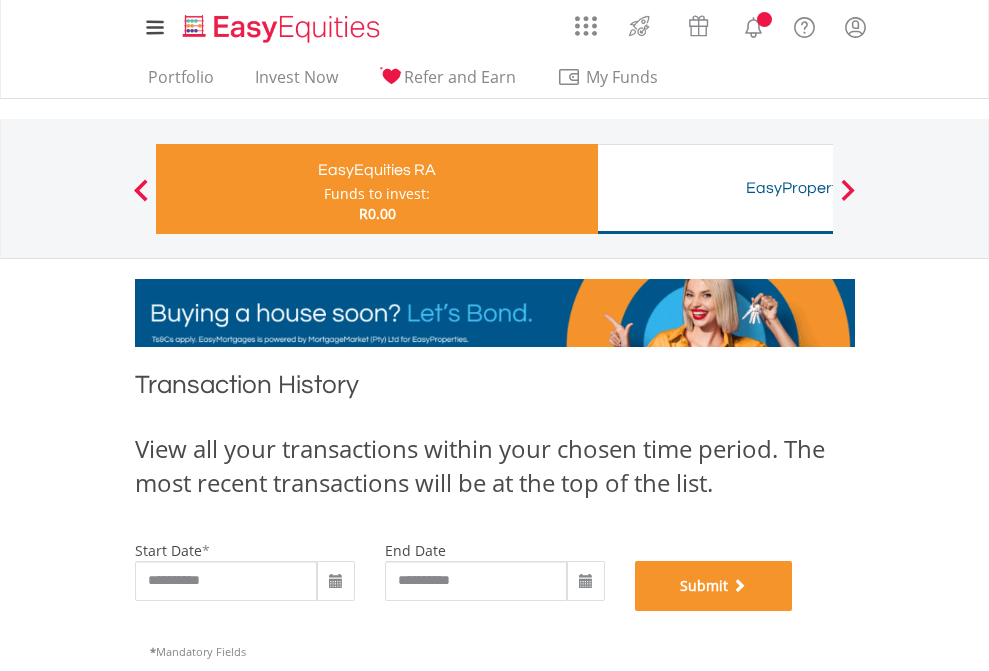 click on "Submit" at bounding box center [714, 586] 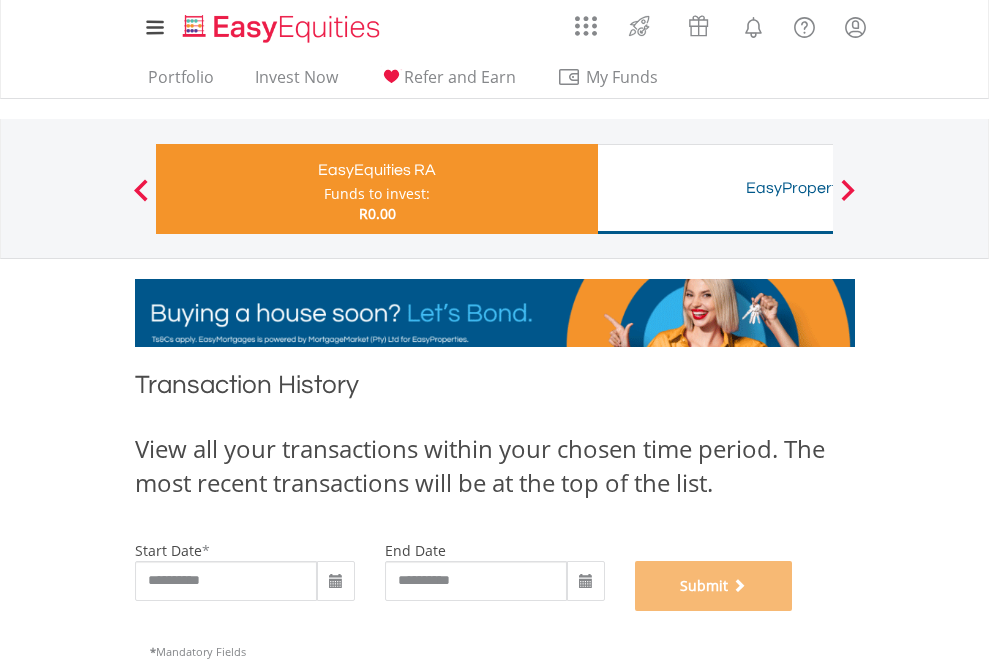 scroll, scrollTop: 811, scrollLeft: 0, axis: vertical 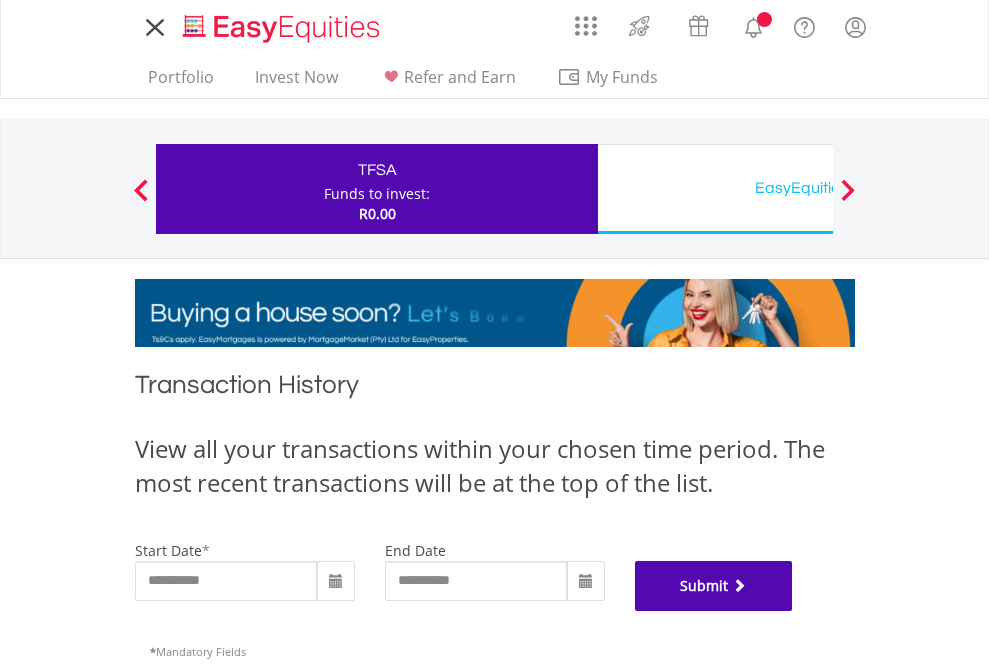 click on "Submit" at bounding box center [714, 586] 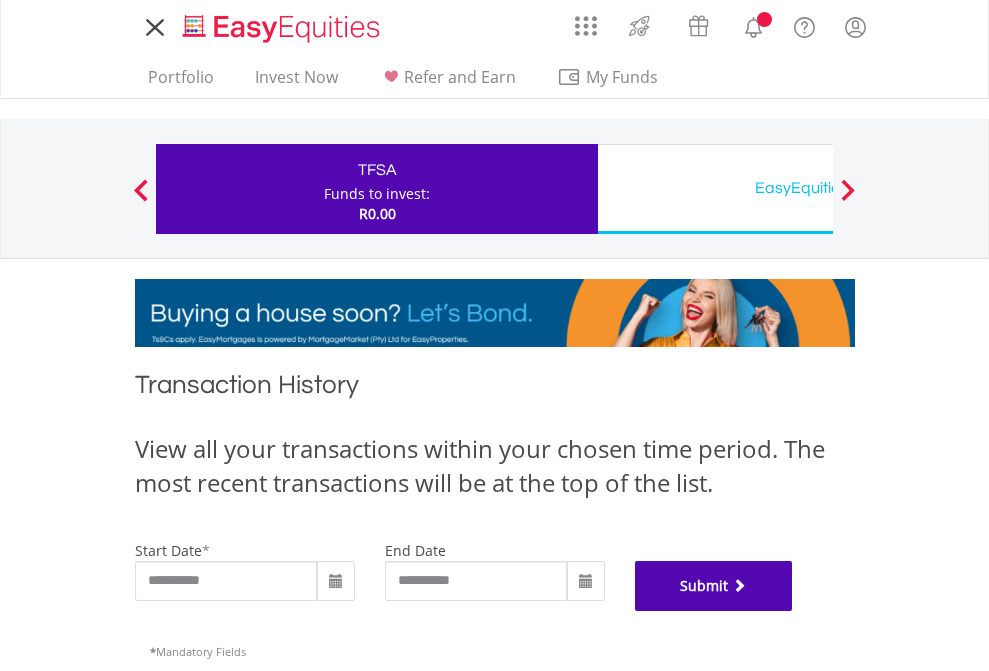 scroll, scrollTop: 811, scrollLeft: 0, axis: vertical 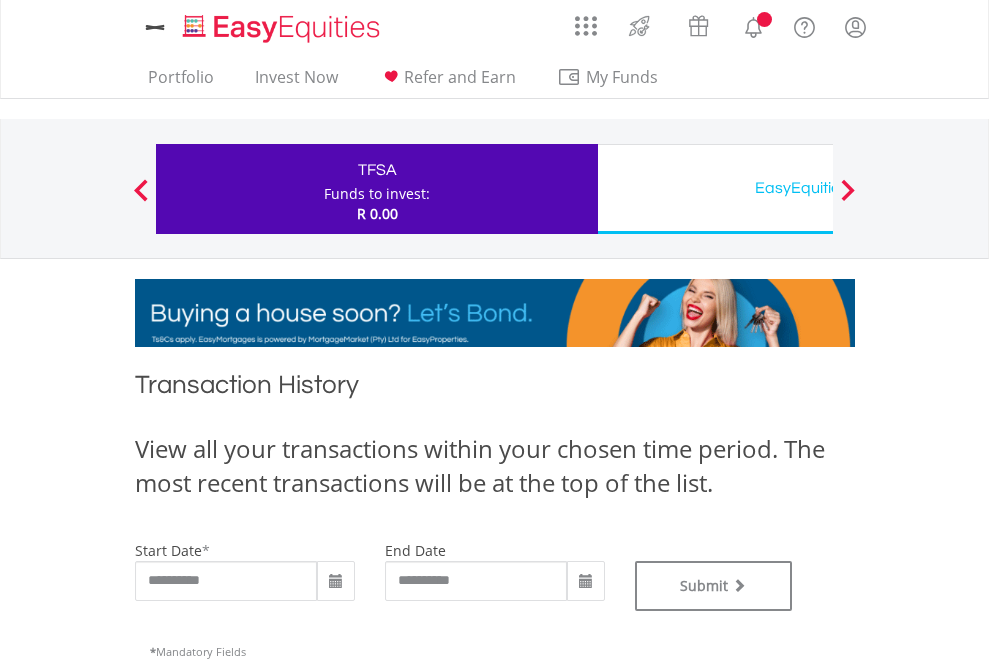 click on "EasyEquities USD" at bounding box center (818, 188) 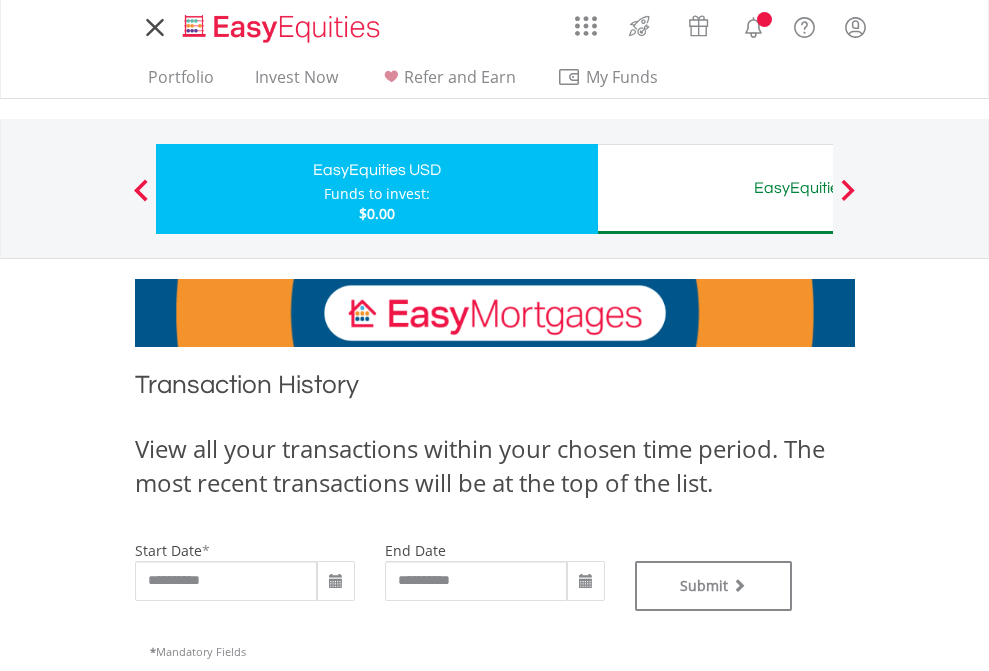 scroll, scrollTop: 0, scrollLeft: 0, axis: both 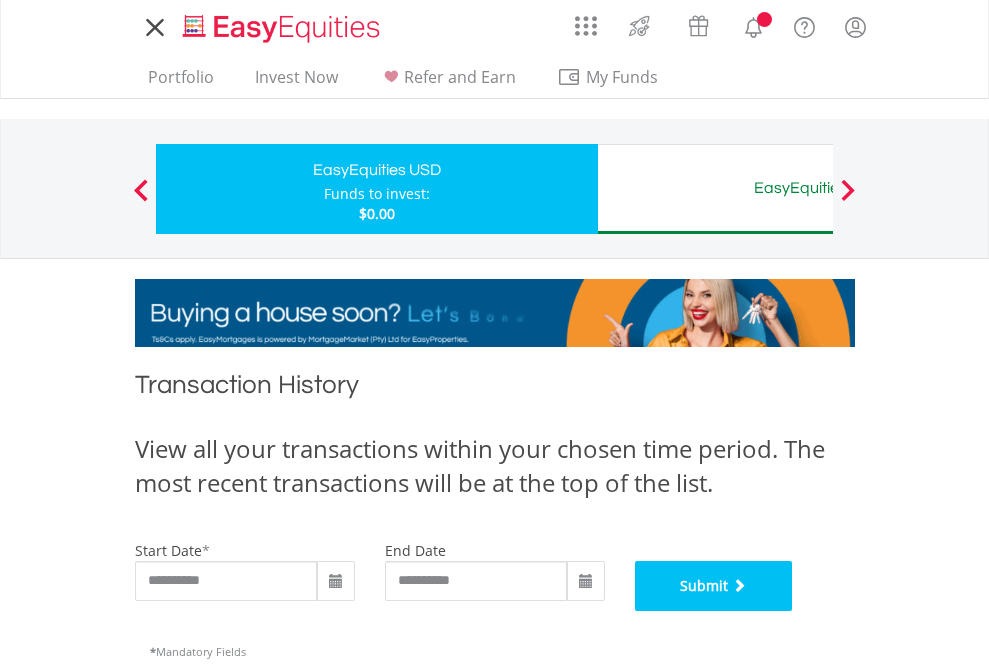 click on "Submit" at bounding box center (714, 586) 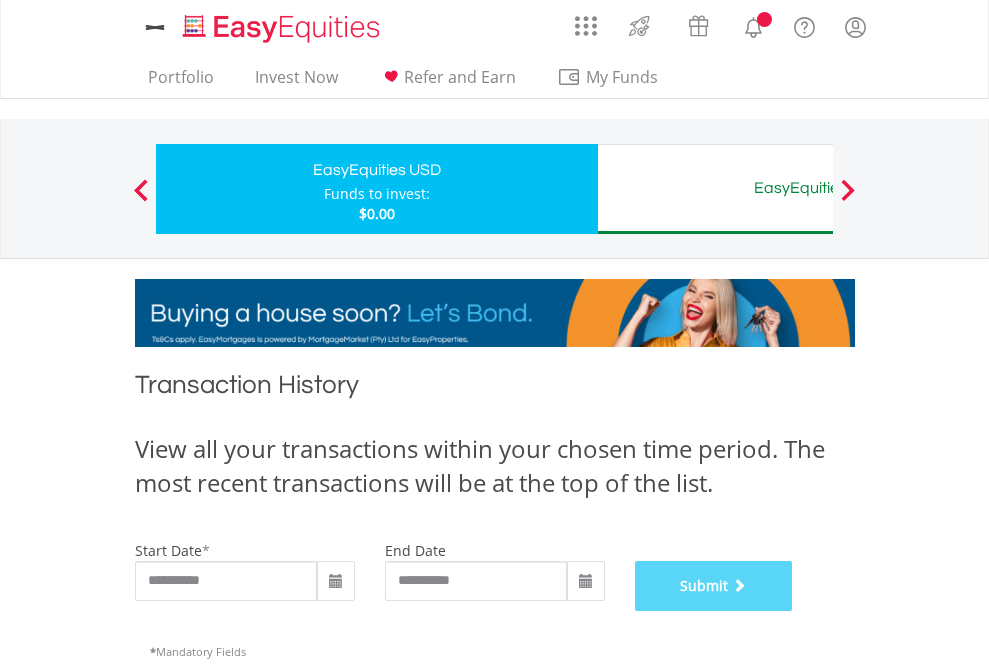 scroll, scrollTop: 811, scrollLeft: 0, axis: vertical 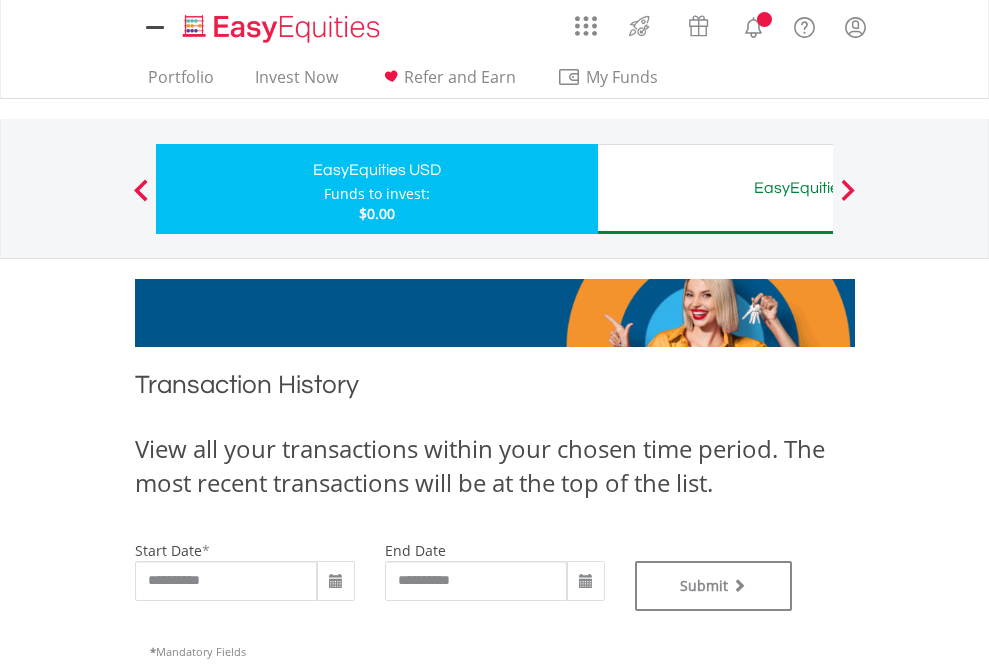 click on "EasyEquities AUD" at bounding box center (818, 188) 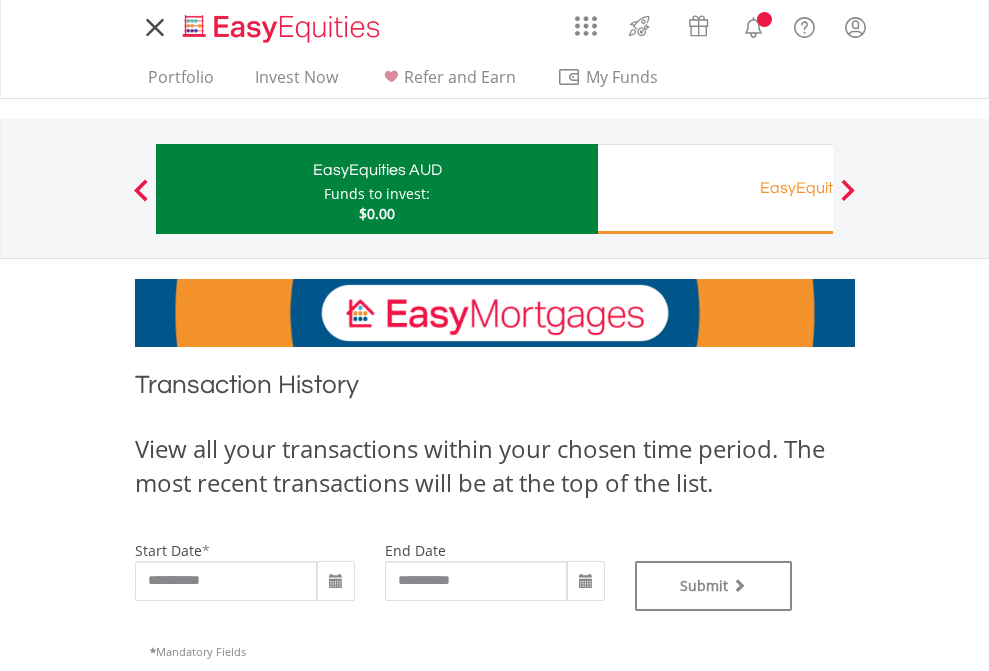 scroll, scrollTop: 0, scrollLeft: 0, axis: both 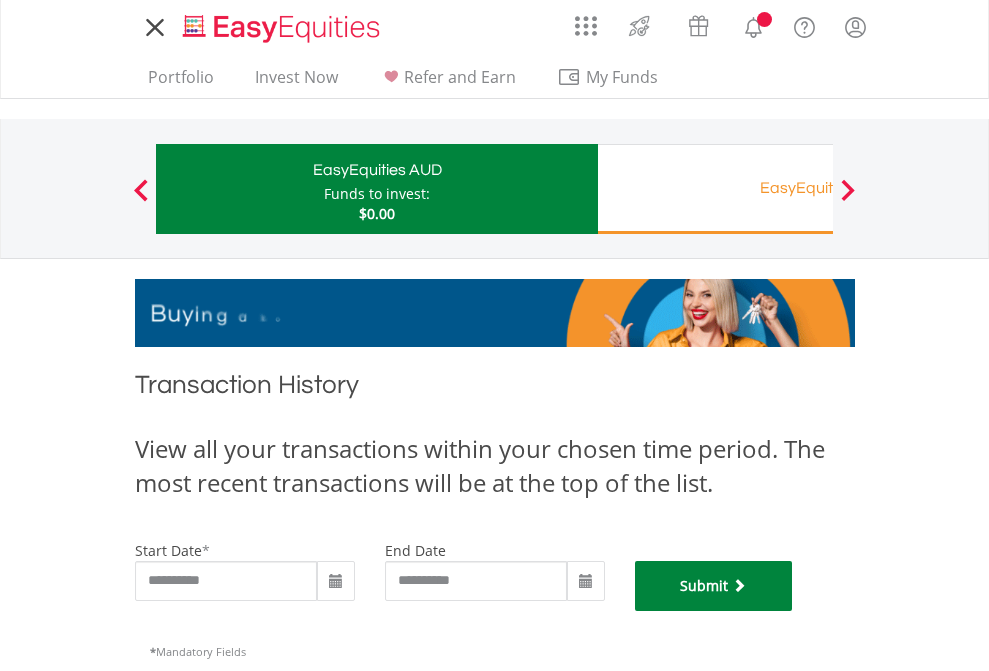 click on "Submit" at bounding box center (714, 586) 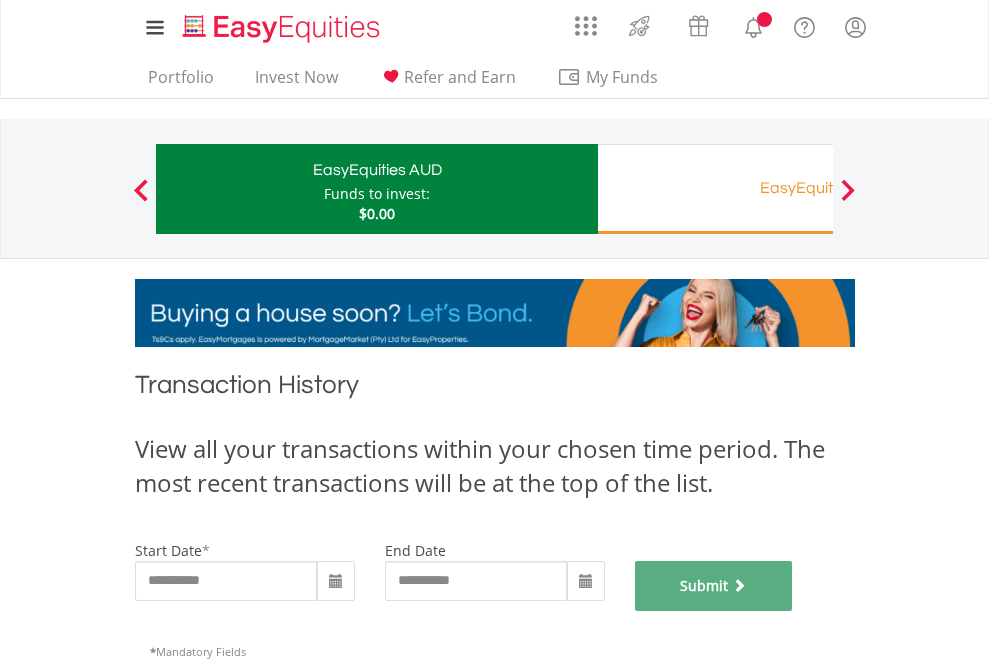 scroll, scrollTop: 811, scrollLeft: 0, axis: vertical 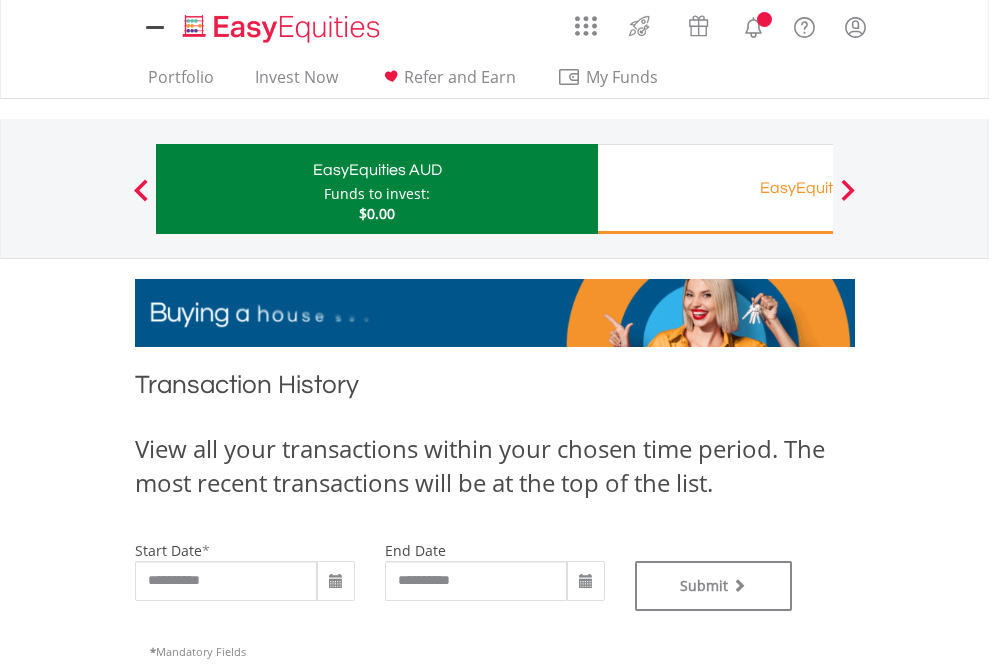 click on "EasyEquities RA" at bounding box center (818, 188) 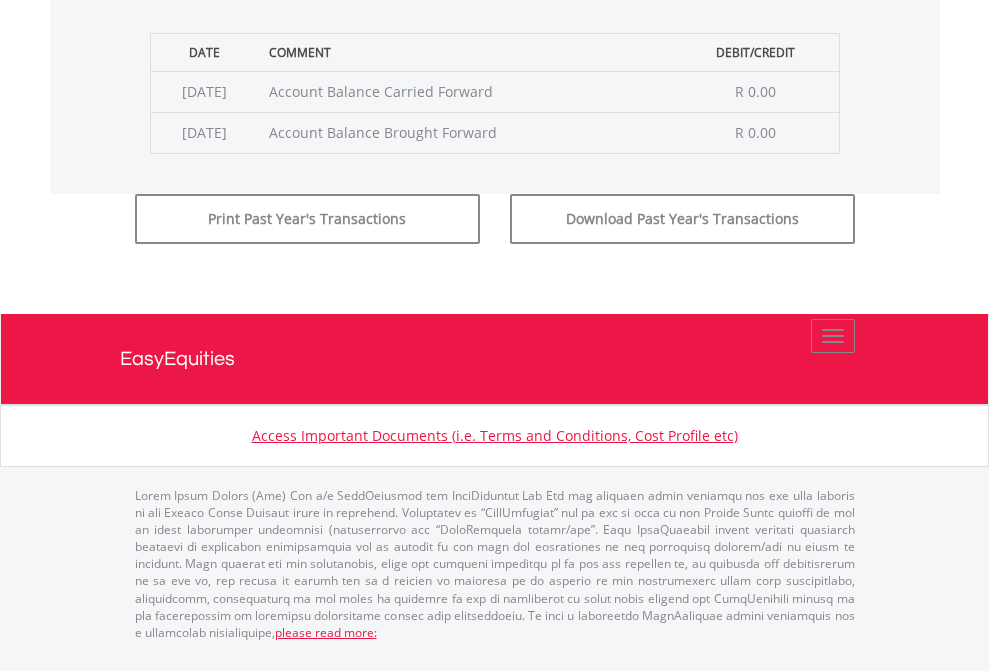 click on "Submit" at bounding box center (714, -183) 